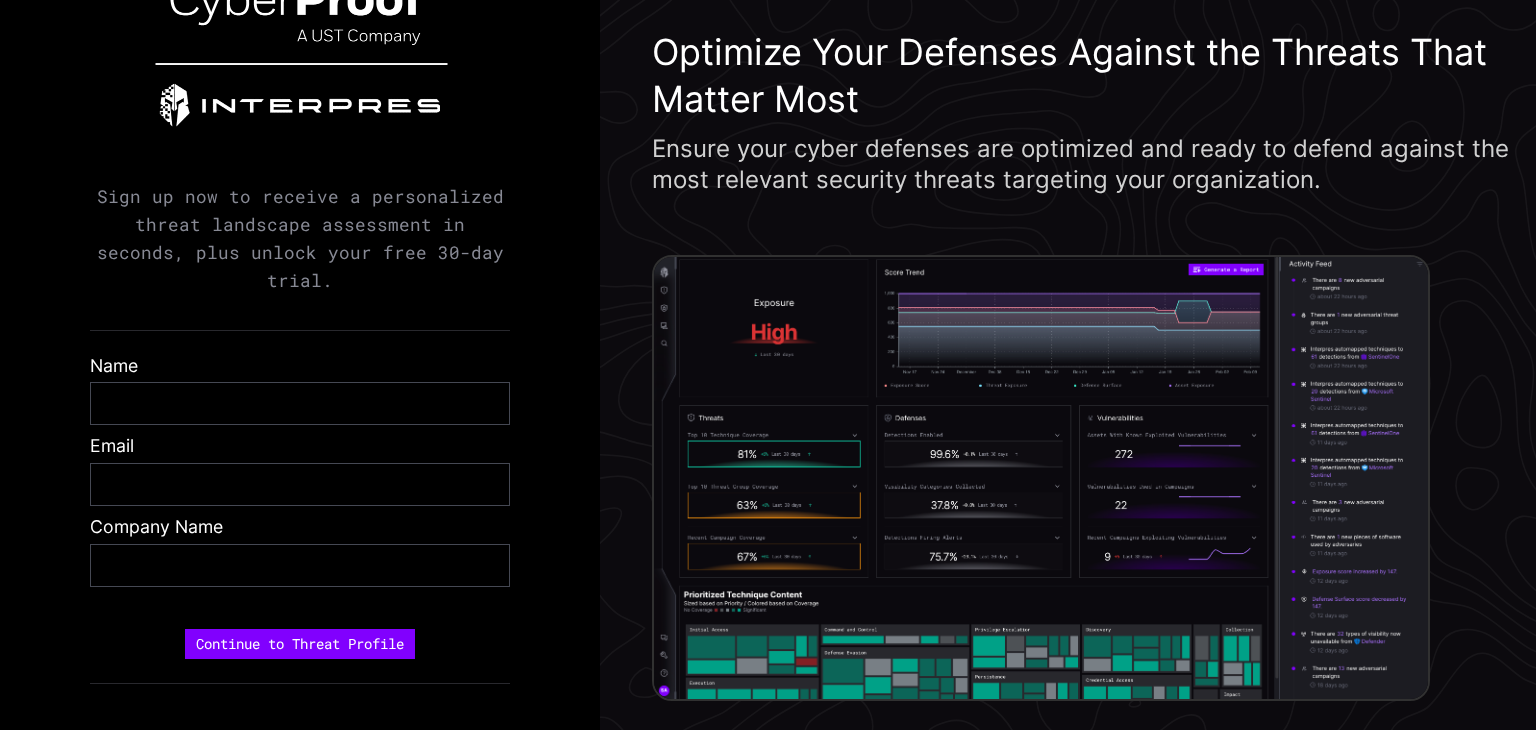 scroll, scrollTop: 0, scrollLeft: 0, axis: both 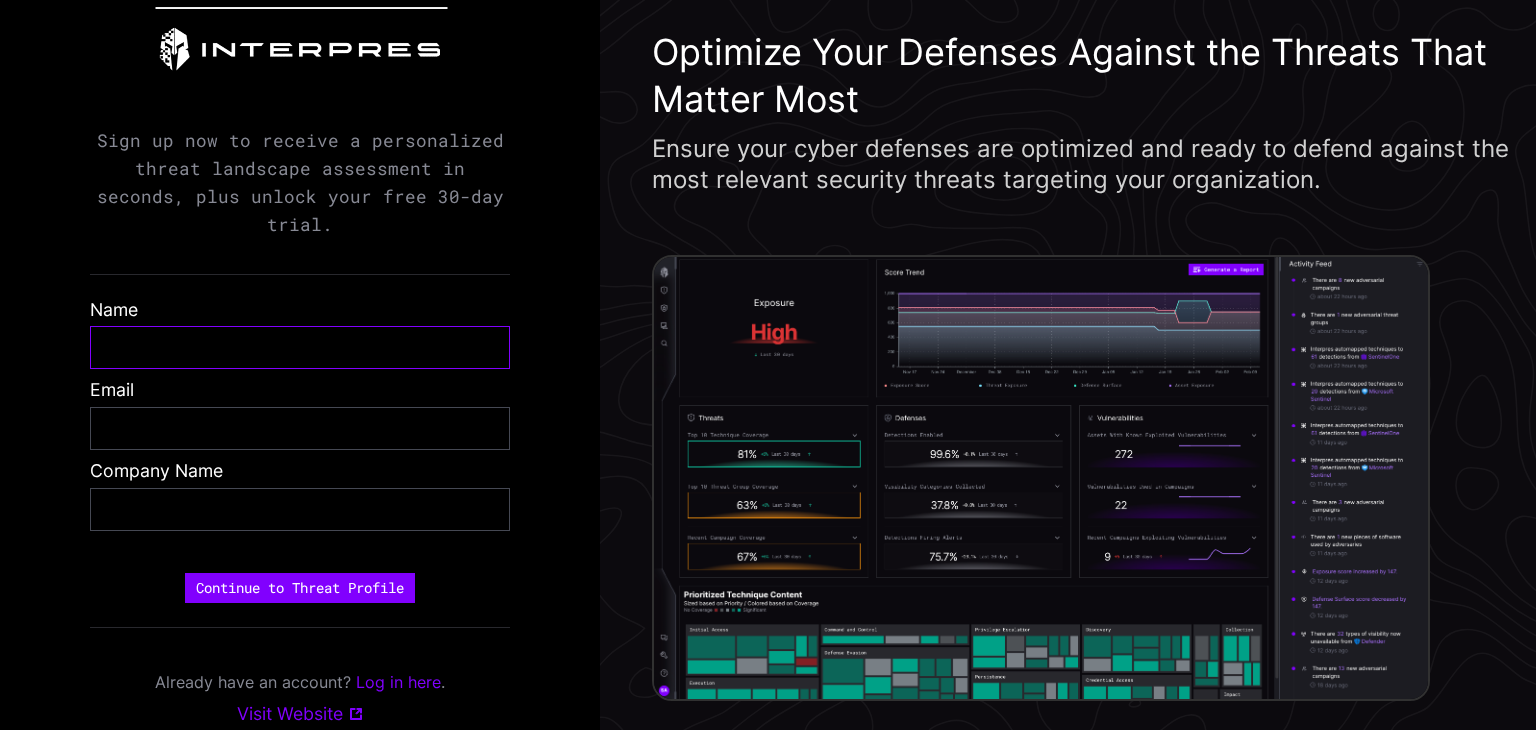 click at bounding box center (300, 347) 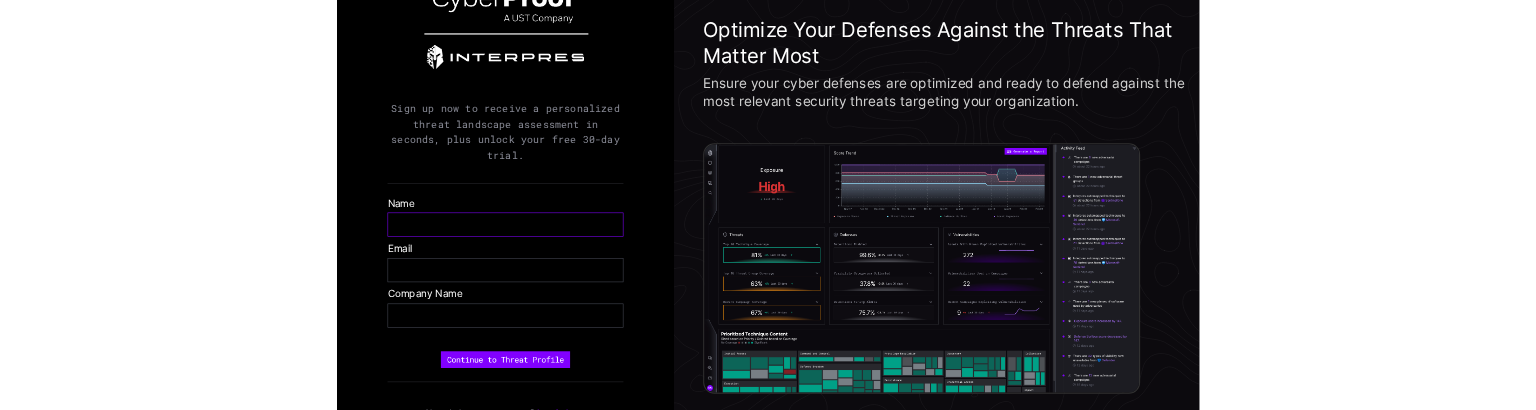 scroll, scrollTop: 0, scrollLeft: 0, axis: both 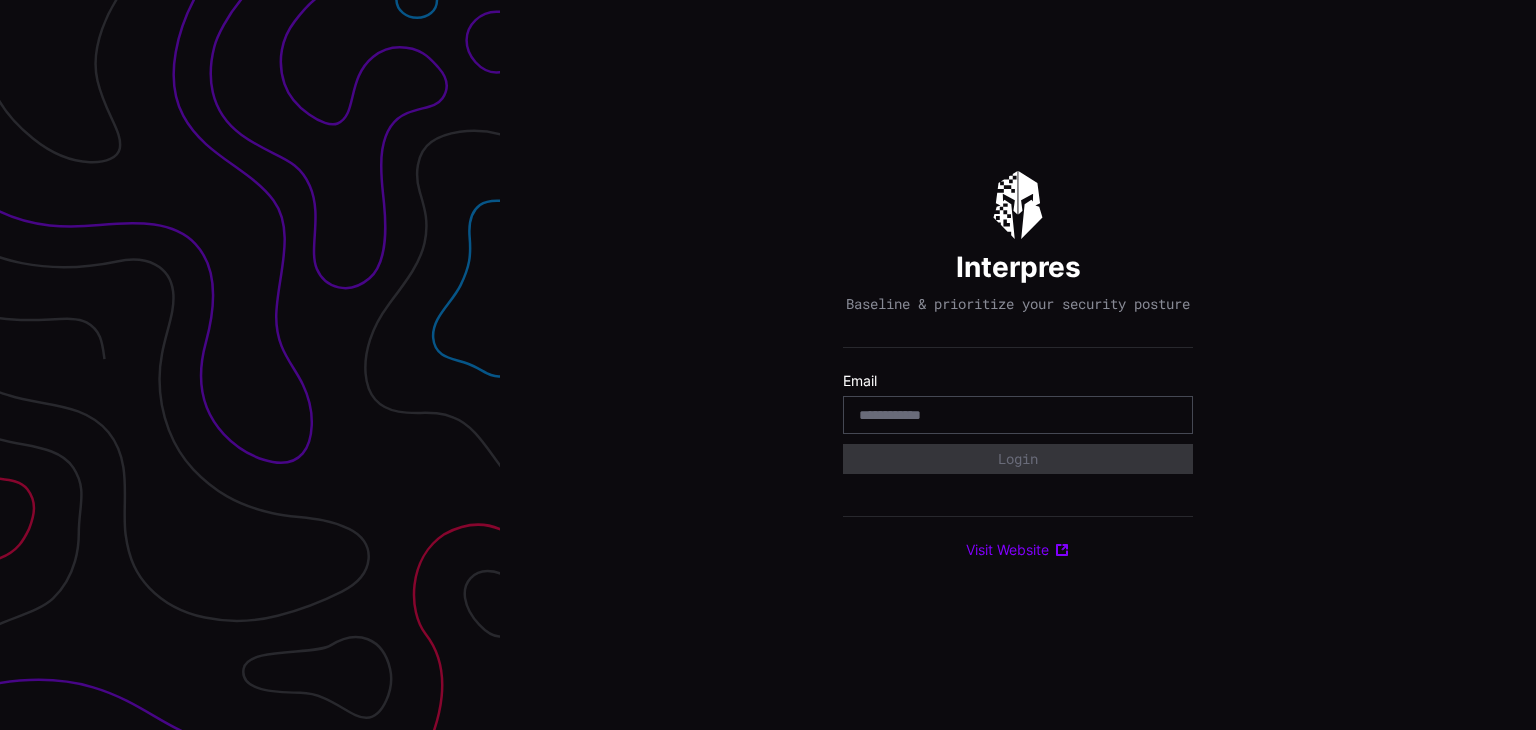 click at bounding box center (1018, 415) 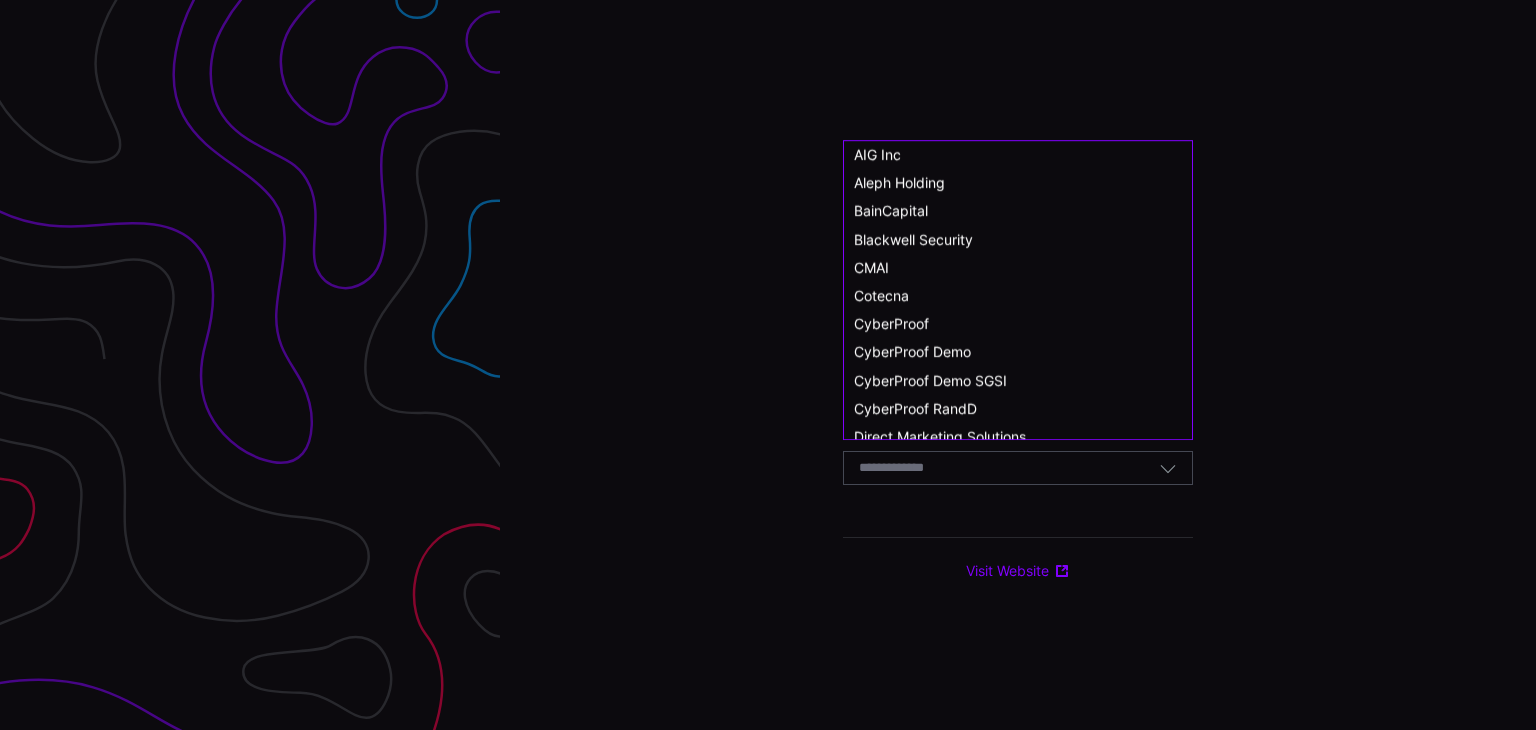 click at bounding box center [910, 468] 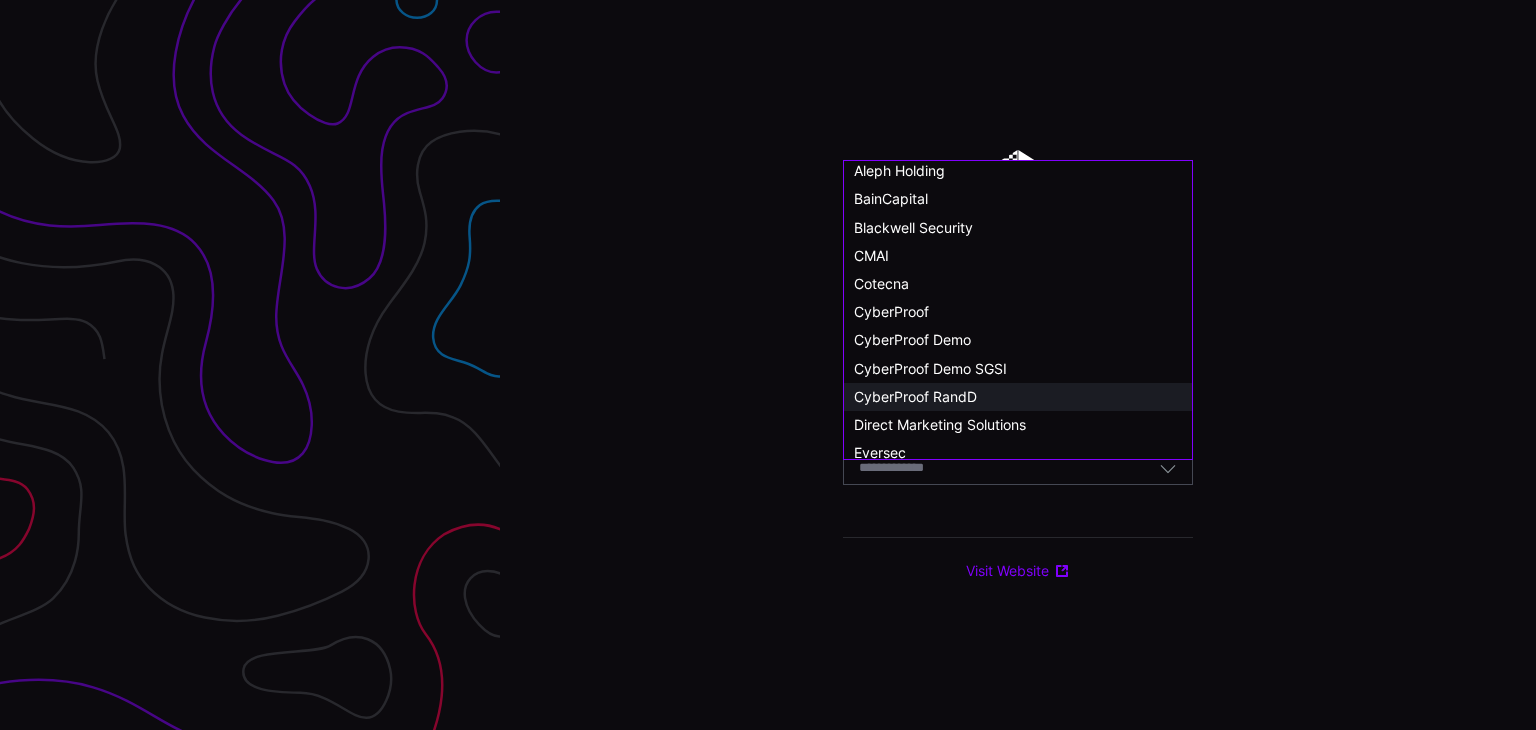scroll, scrollTop: 0, scrollLeft: 0, axis: both 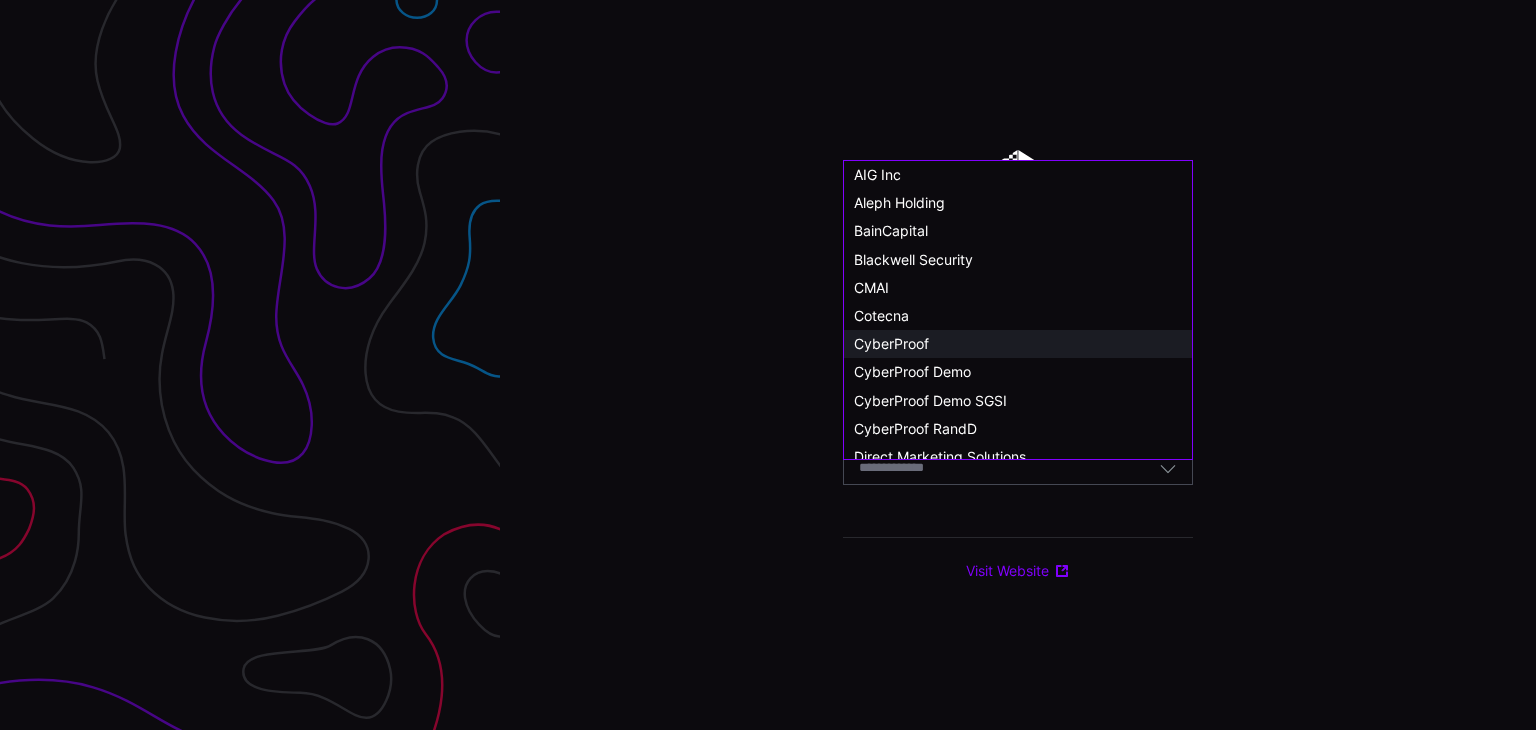 click on "CyberProof" at bounding box center [1018, 344] 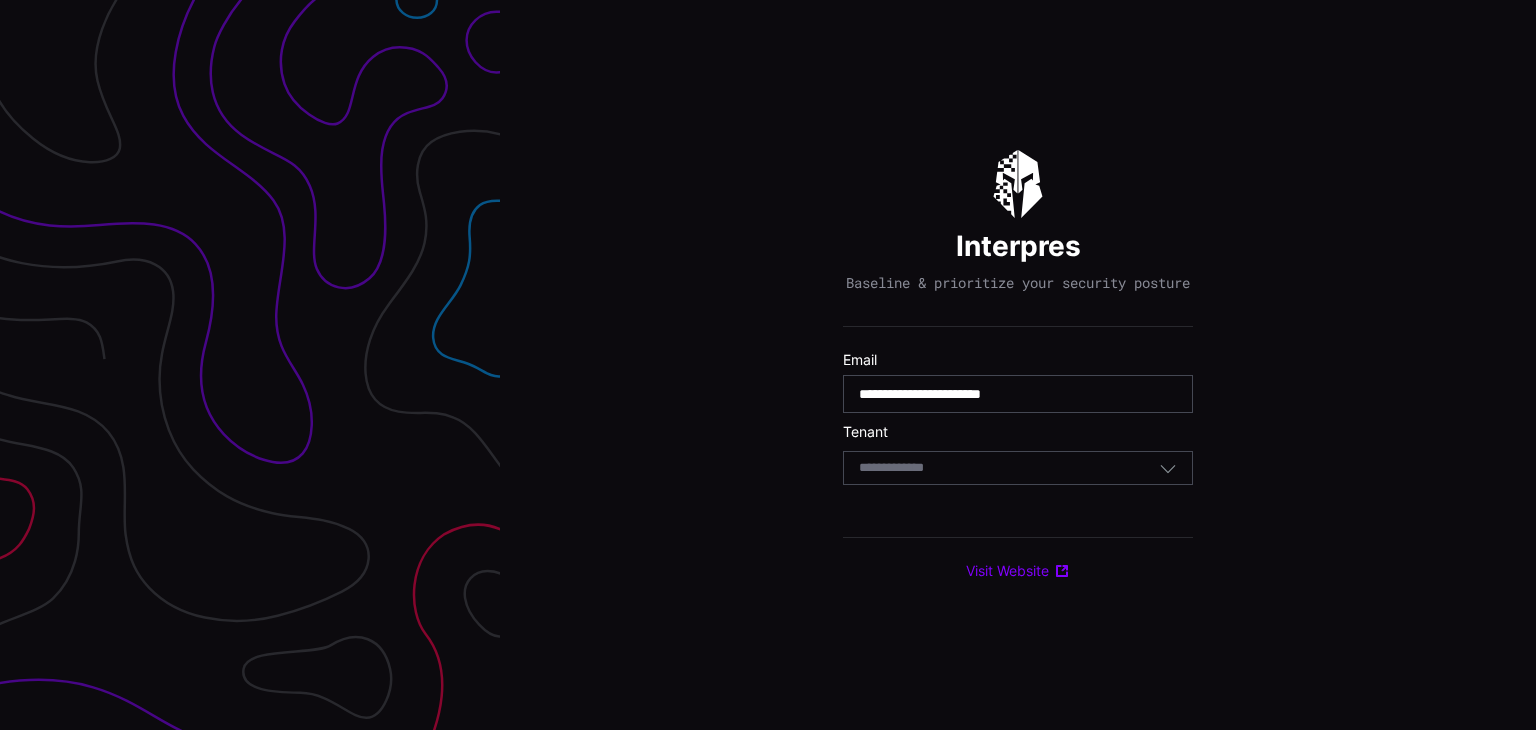 click on "Select Tenant" at bounding box center (1009, 468) 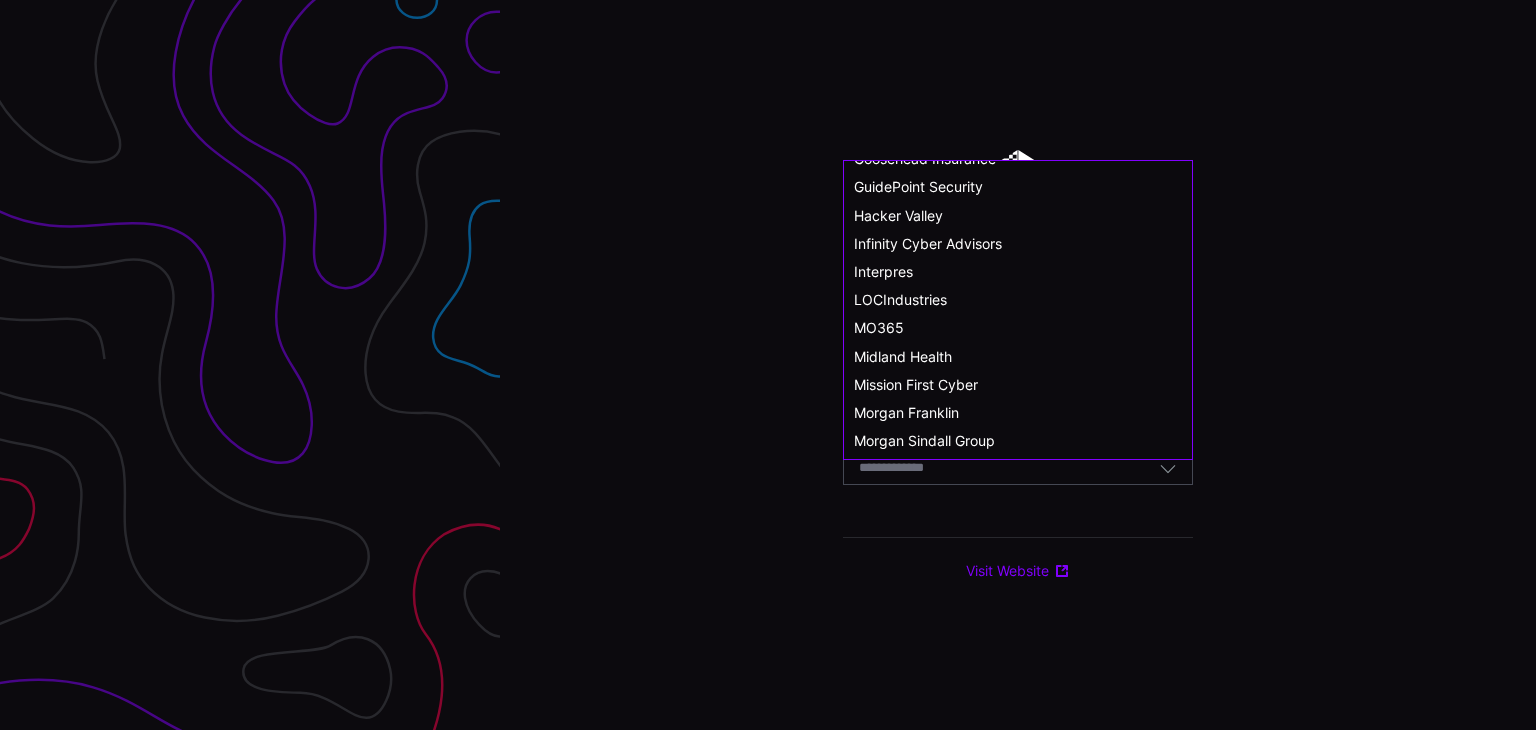 scroll, scrollTop: 500, scrollLeft: 0, axis: vertical 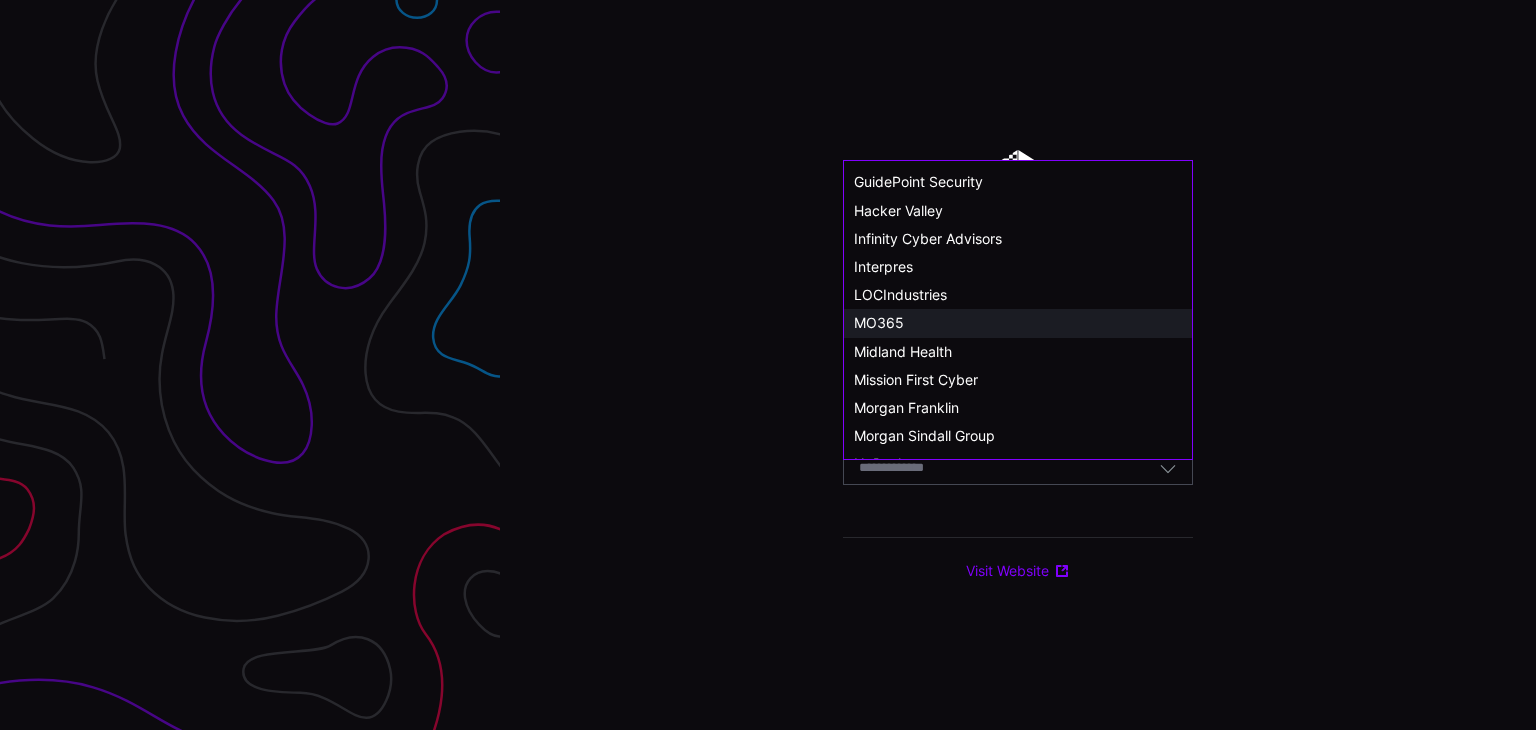 click on "MO365" at bounding box center (1018, 323) 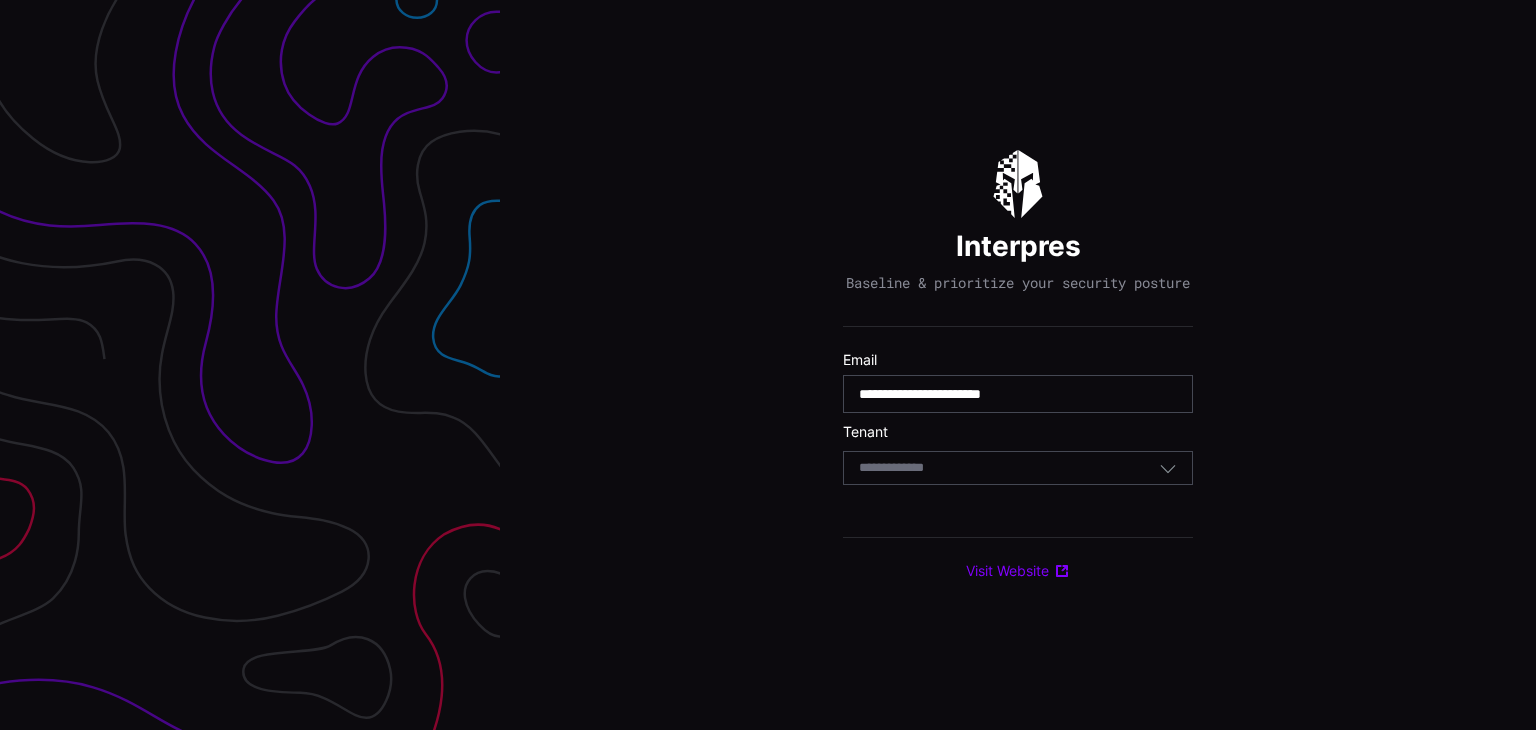 type 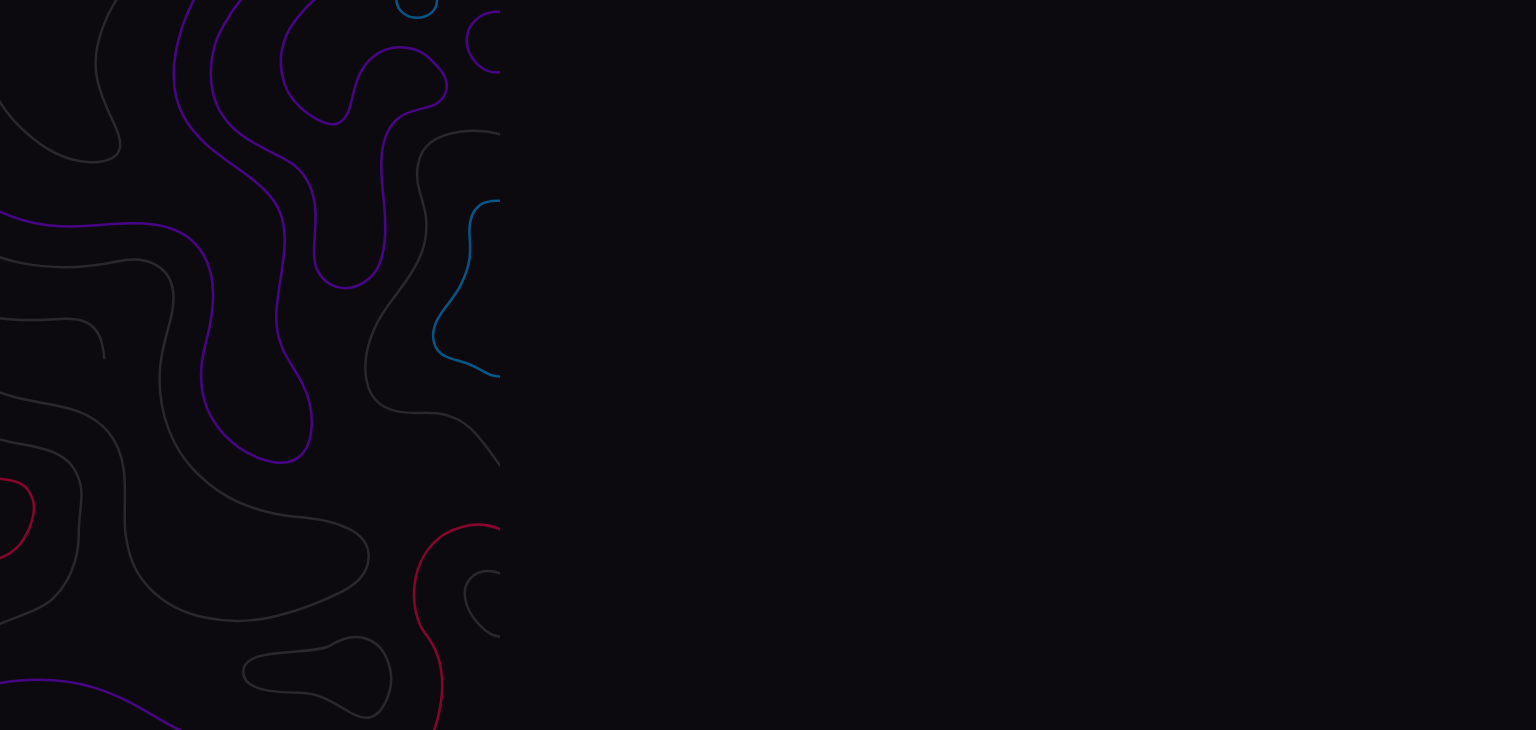 scroll, scrollTop: 0, scrollLeft: 0, axis: both 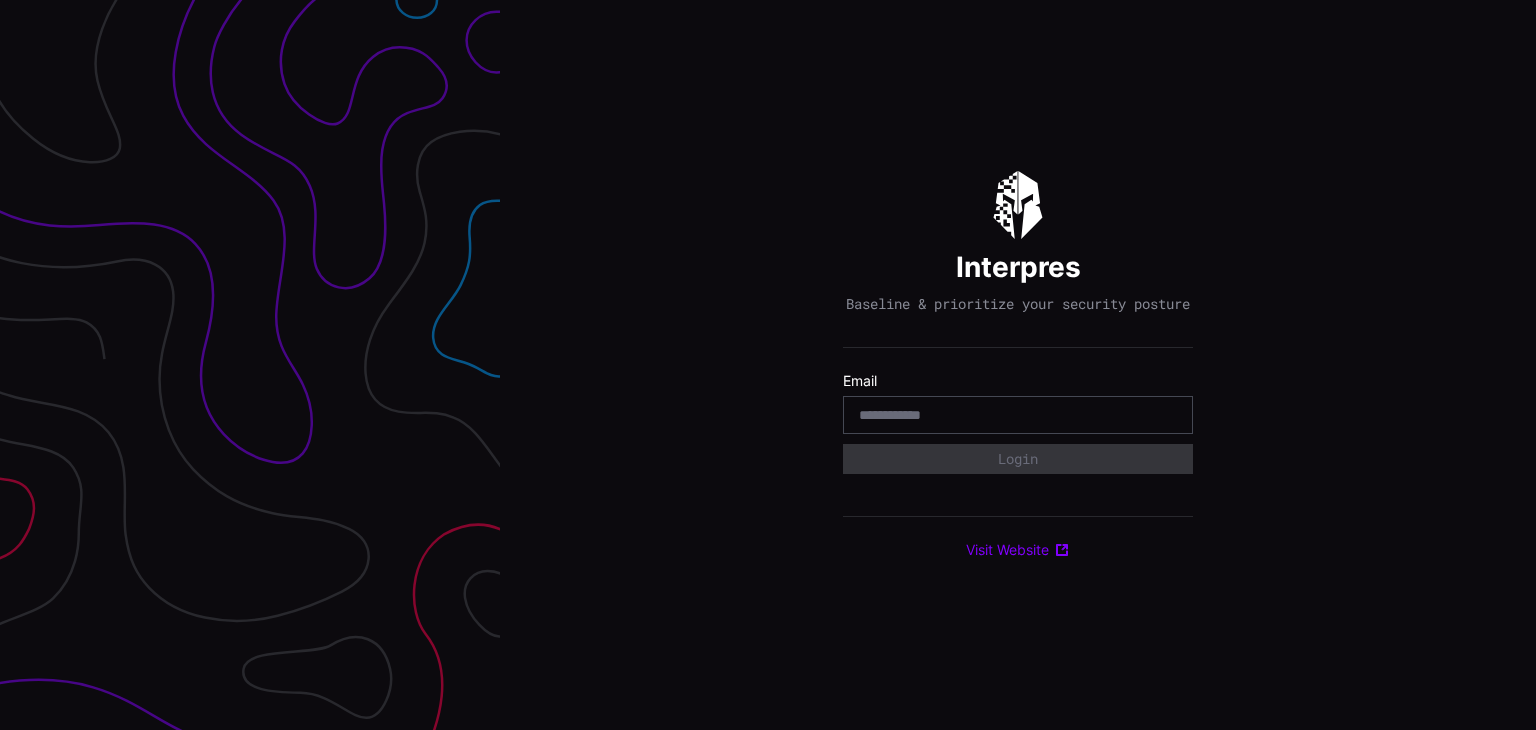 click at bounding box center [1018, 415] 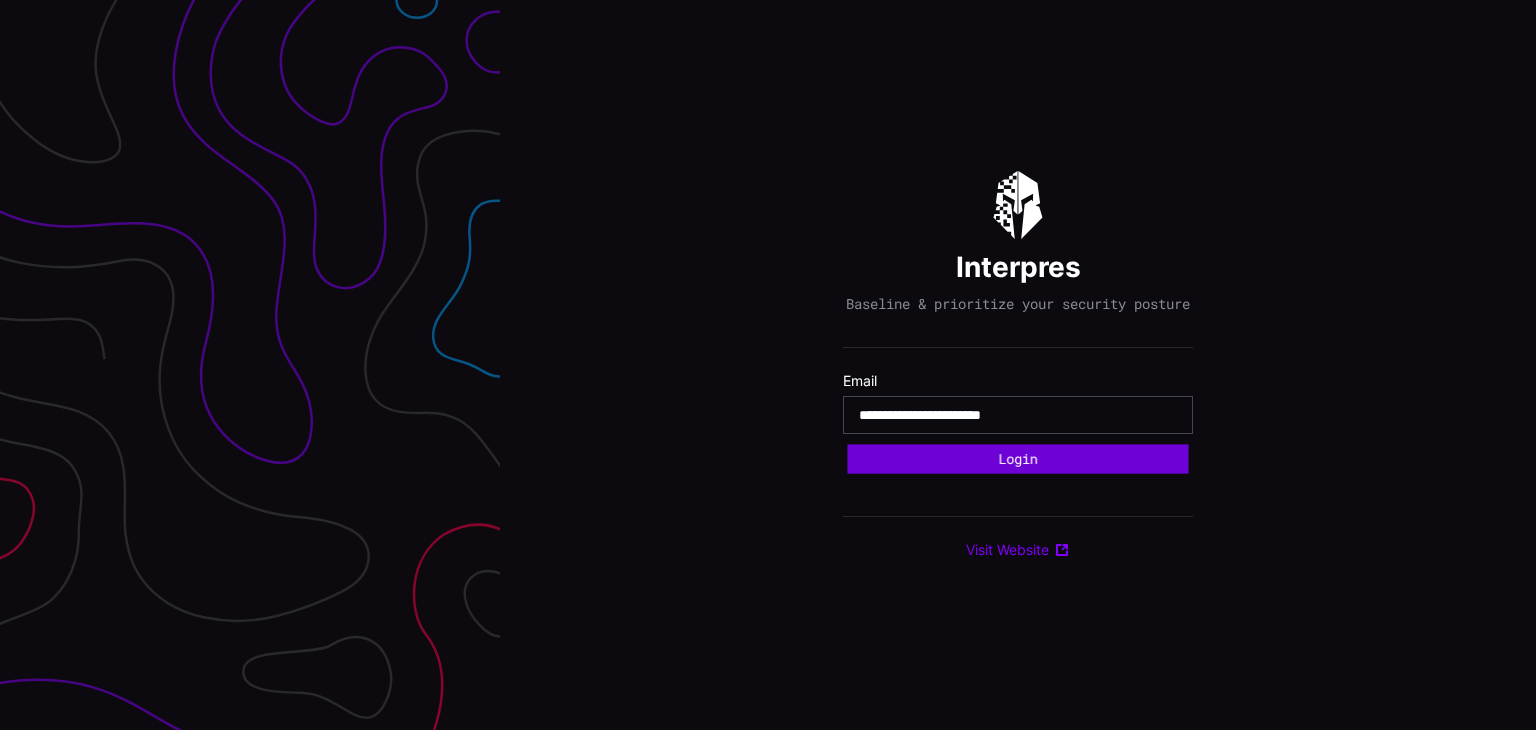 click on "Login" at bounding box center (1017, 458) 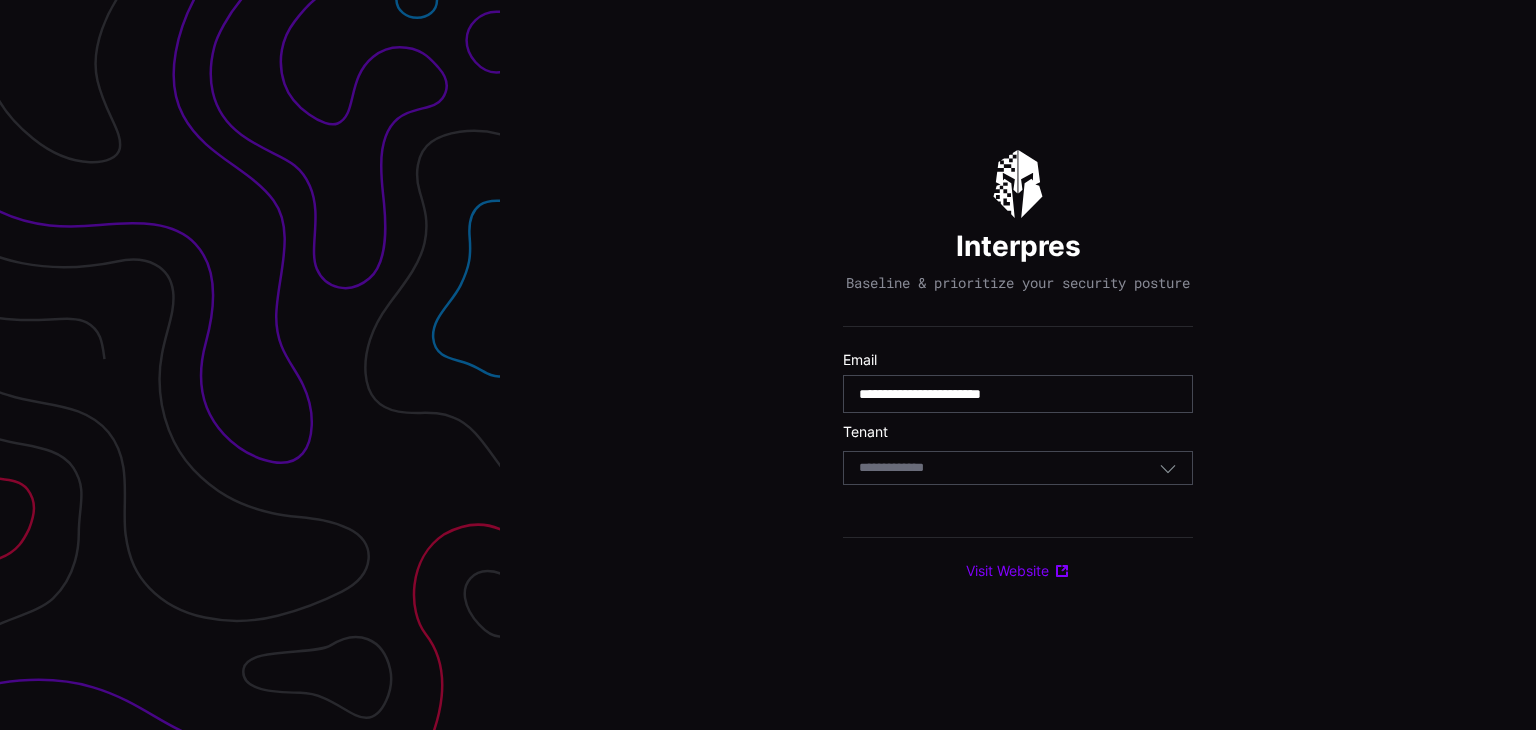 click at bounding box center (910, 468) 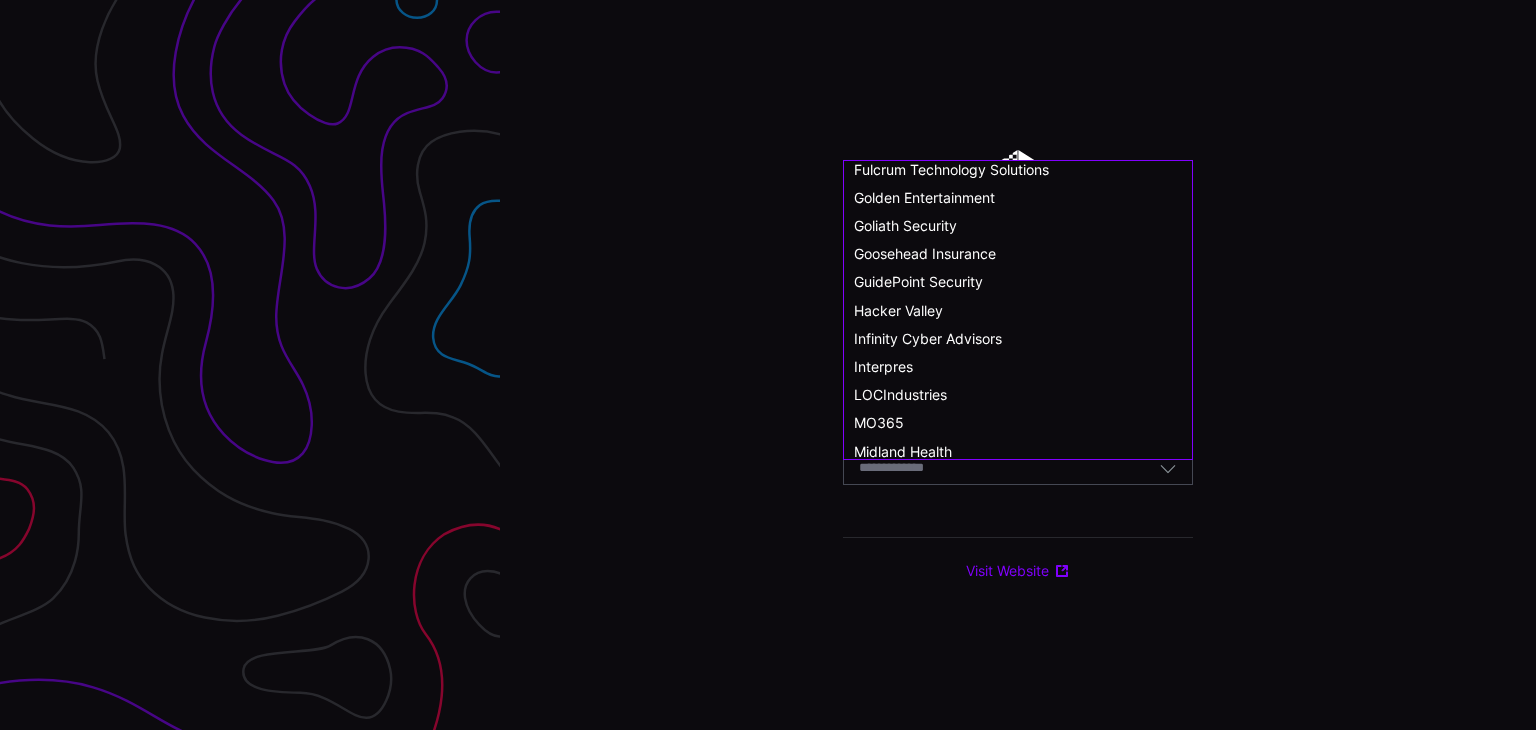 scroll, scrollTop: 300, scrollLeft: 0, axis: vertical 